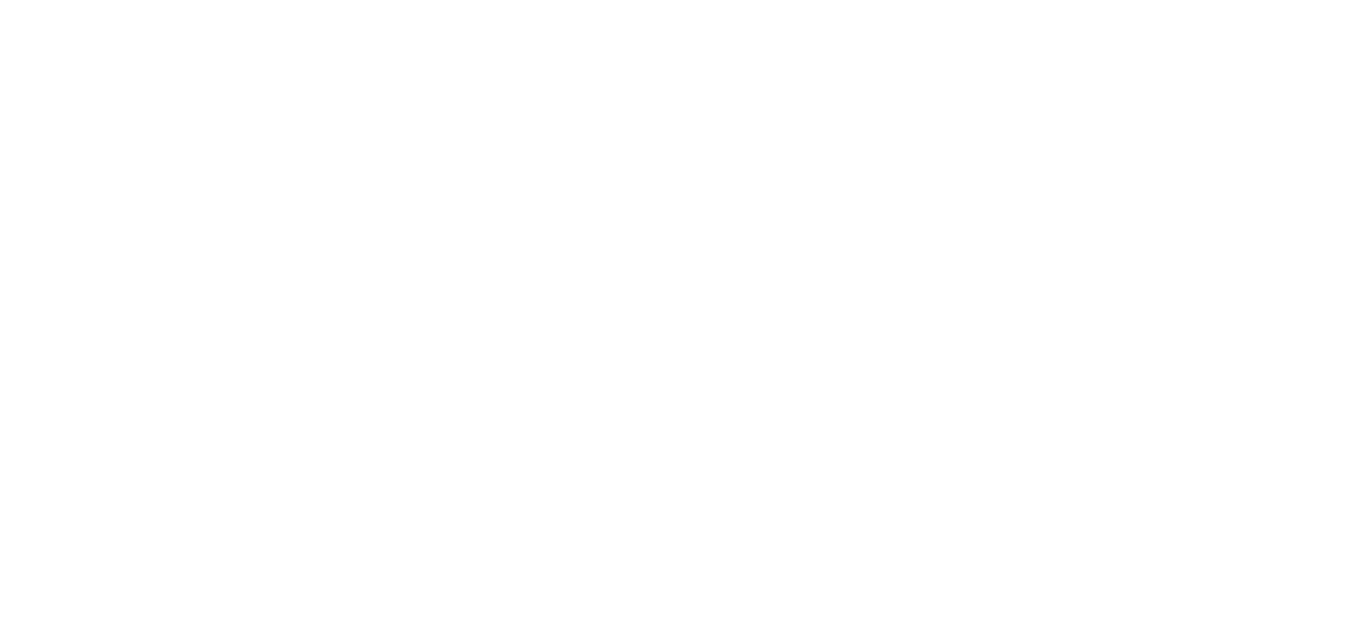scroll, scrollTop: 0, scrollLeft: 0, axis: both 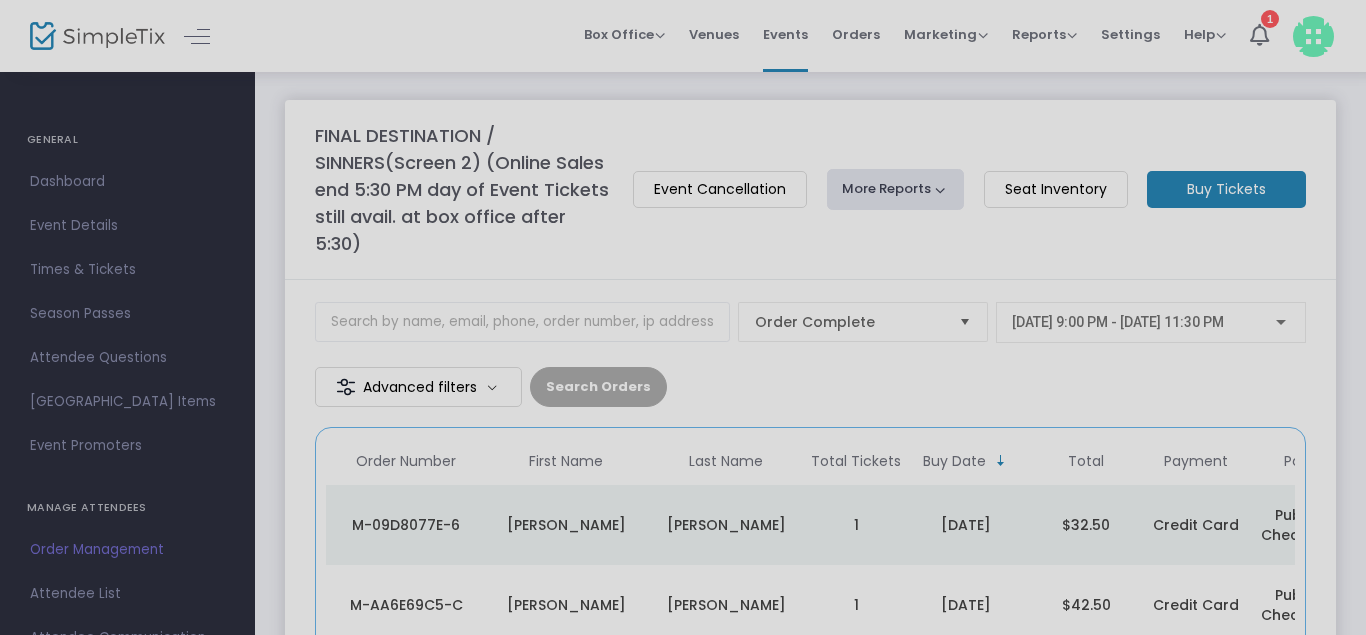 click at bounding box center (683, 317) 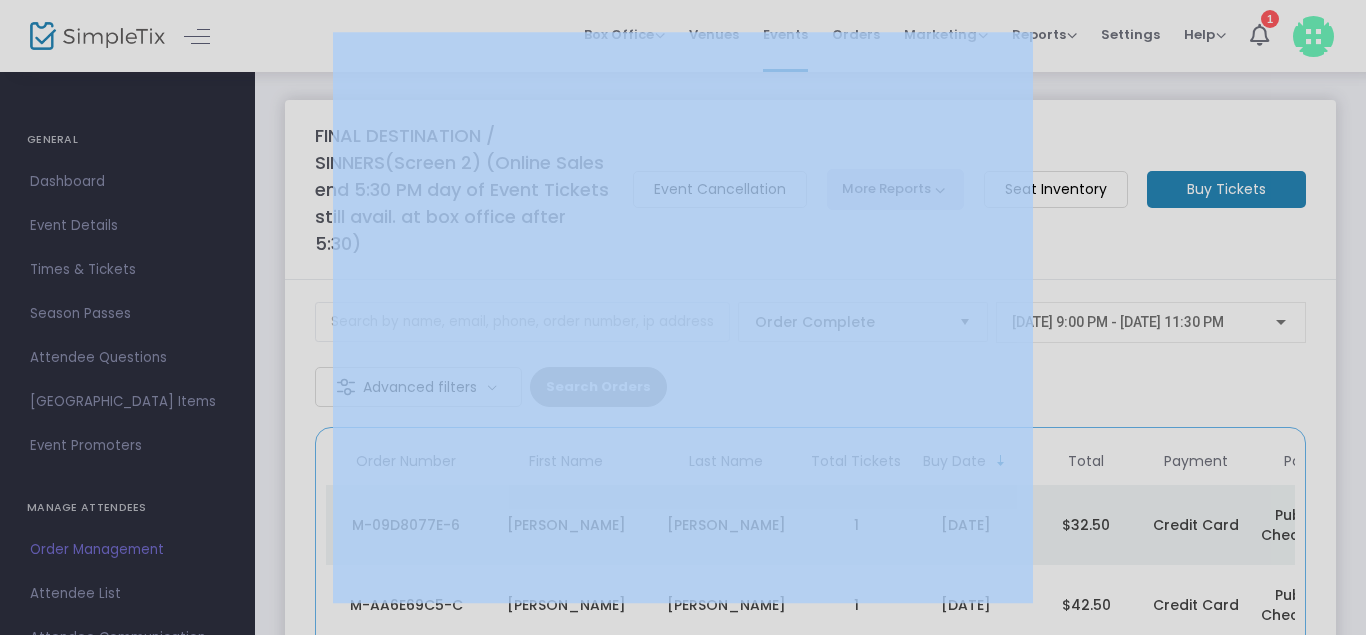 click at bounding box center [683, 317] 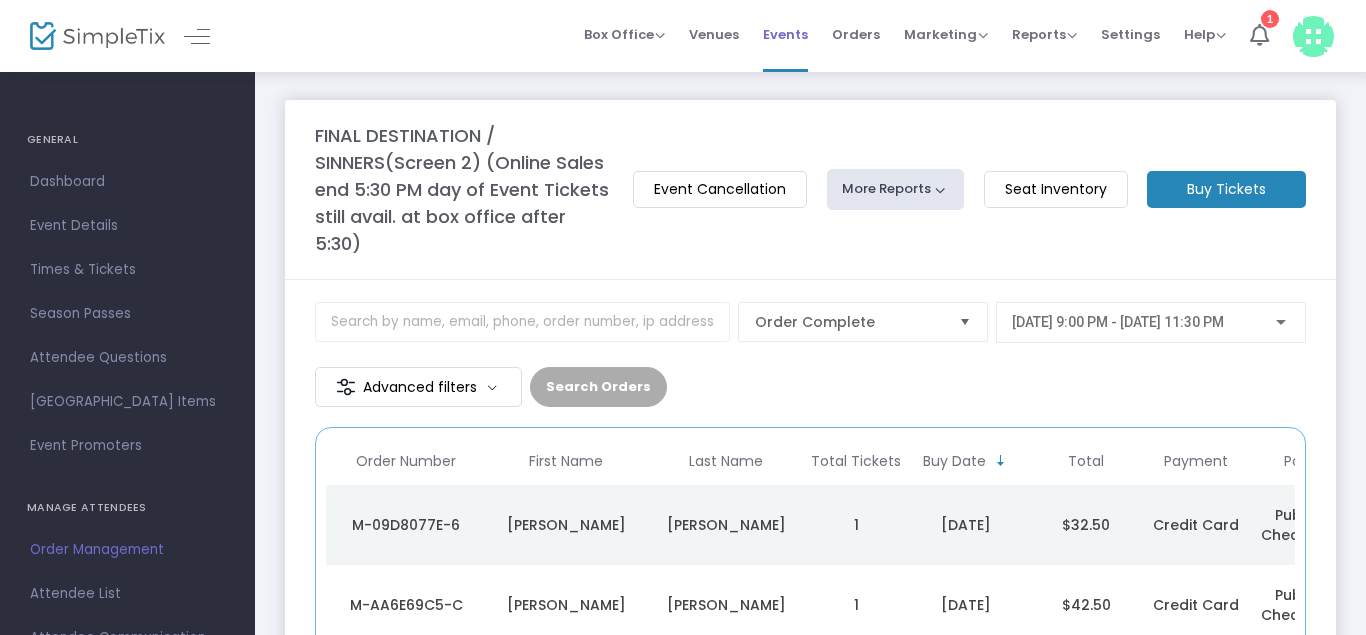 click on "Events" at bounding box center (785, 34) 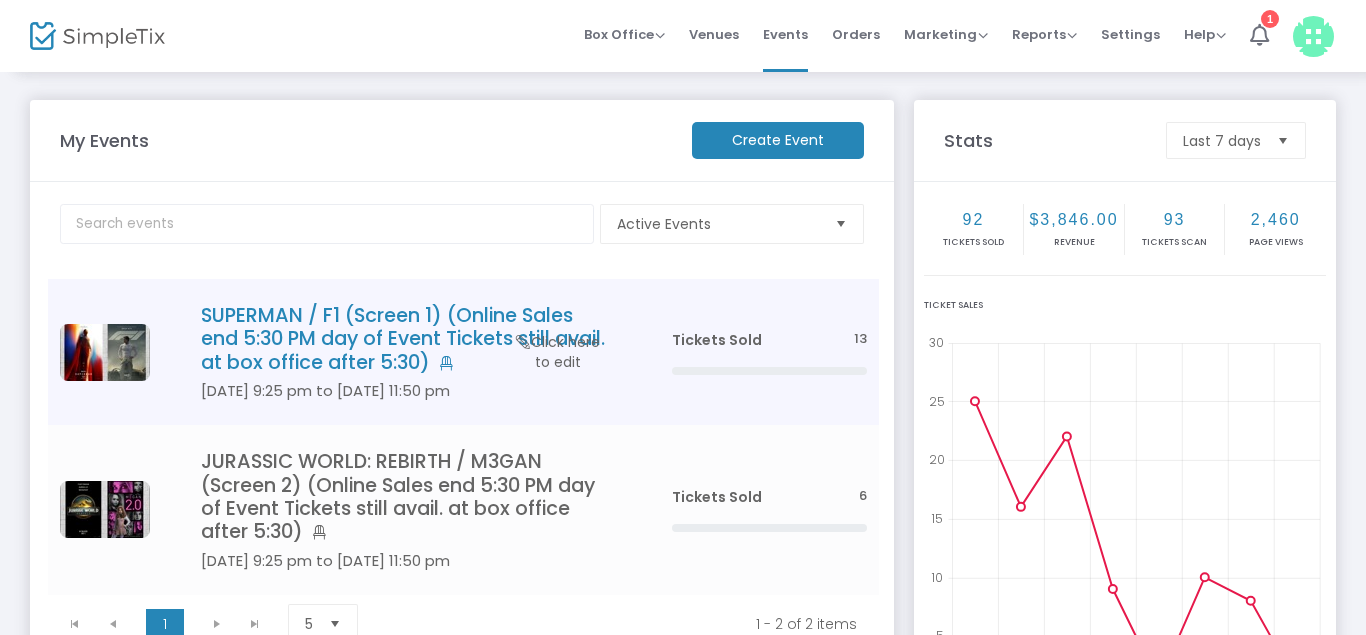 click on "SUPERMAN / F1  (Screen 1) (Online Sales end 5:30 PM day of Event Tickets still avail. at box office after 5:30)" 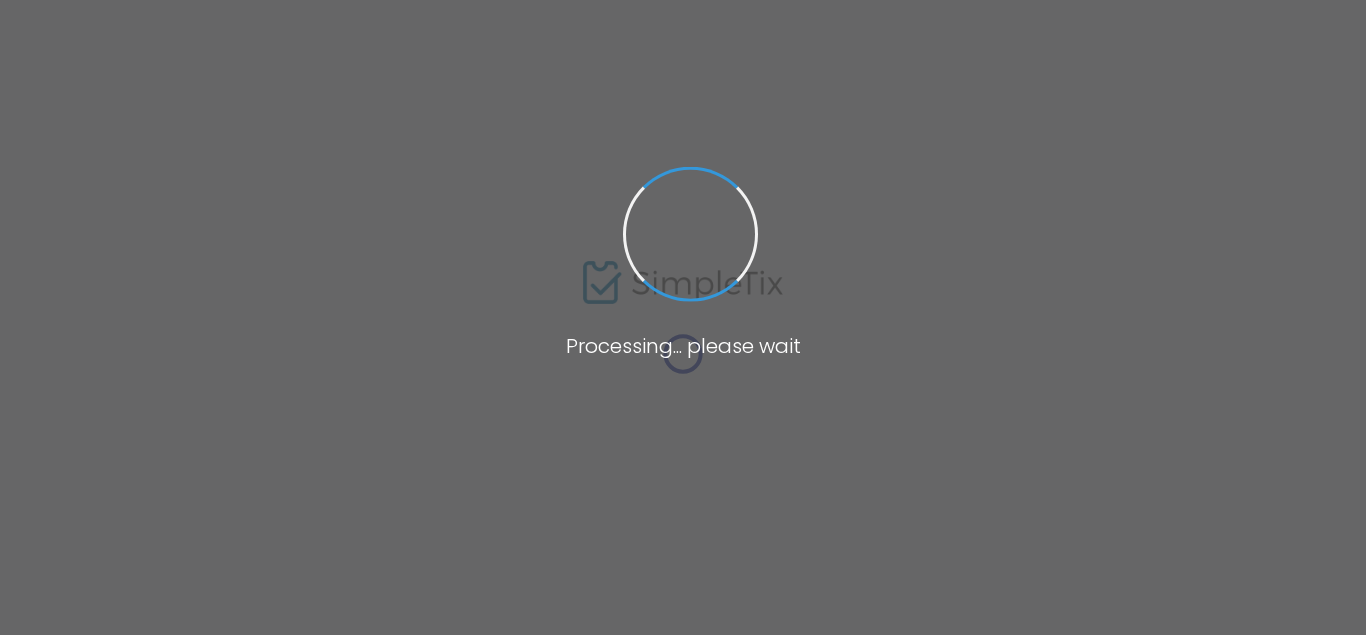 scroll, scrollTop: 0, scrollLeft: 0, axis: both 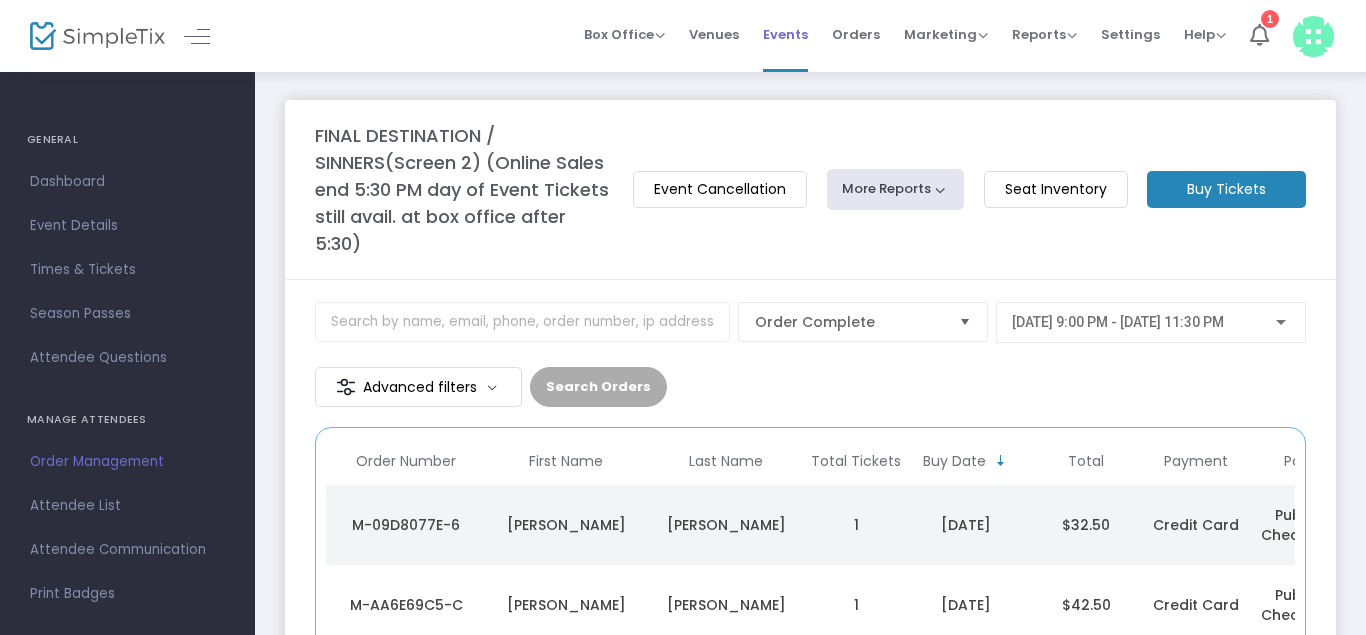 click on "Events" at bounding box center (785, 36) 